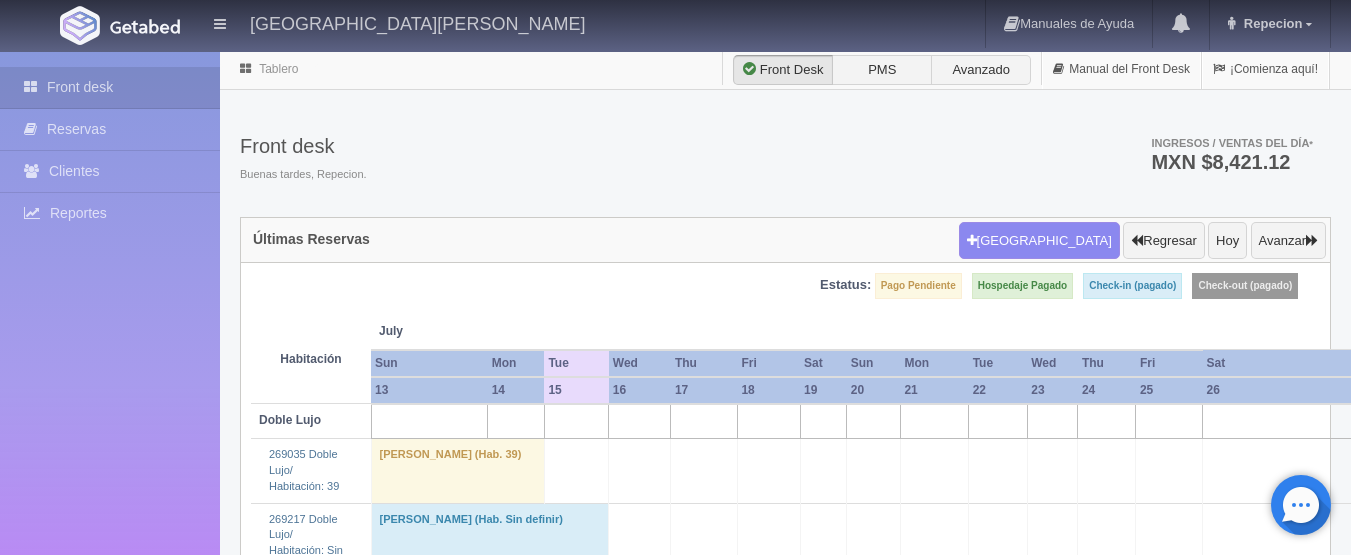 select on "577" 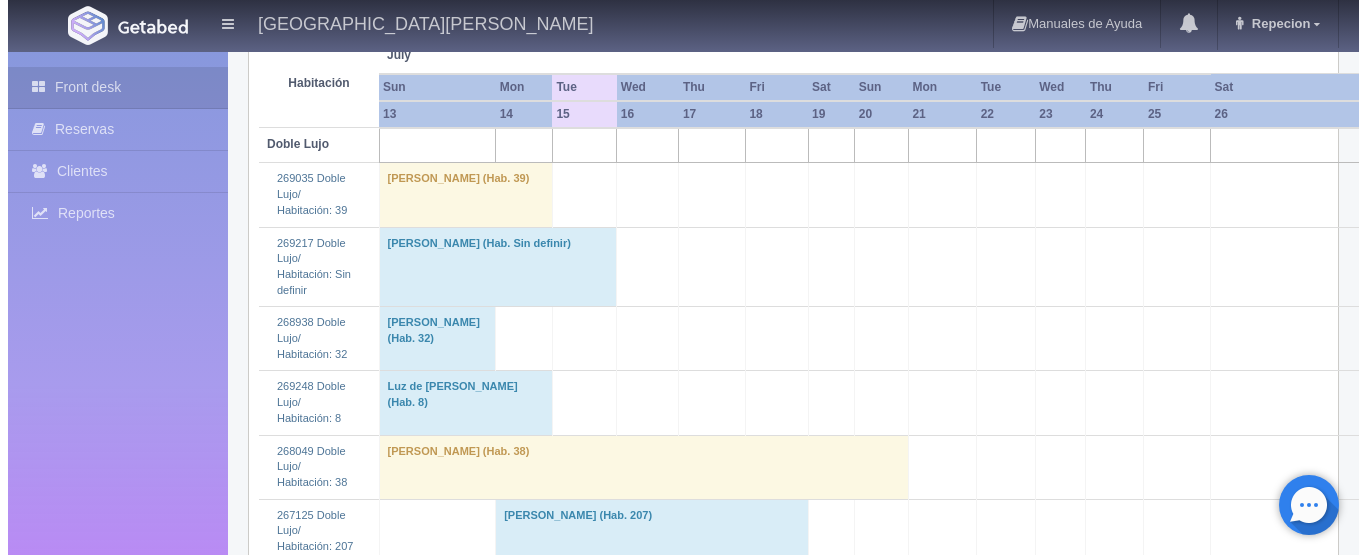 scroll, scrollTop: 0, scrollLeft: 0, axis: both 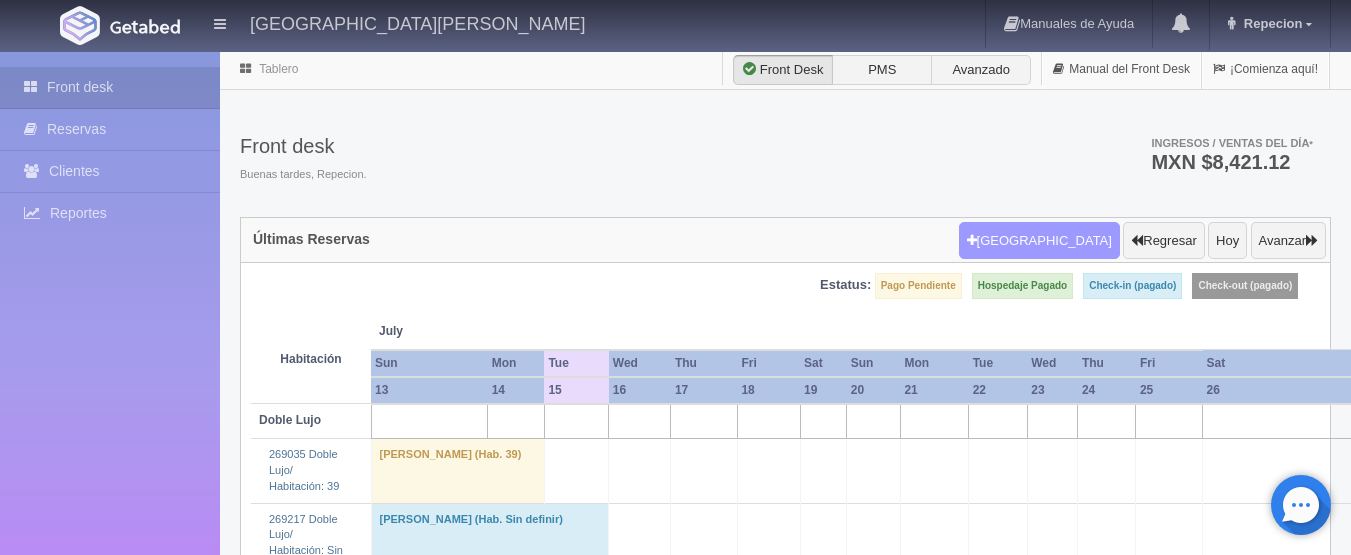 click on "[GEOGRAPHIC_DATA]" at bounding box center [1039, 241] 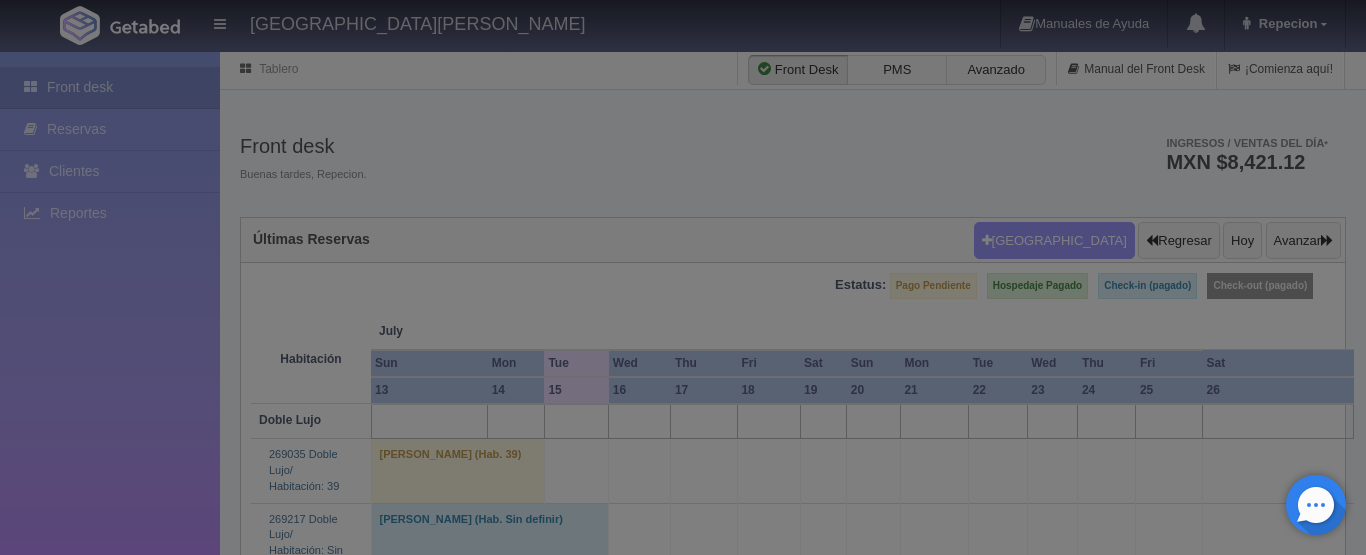 type 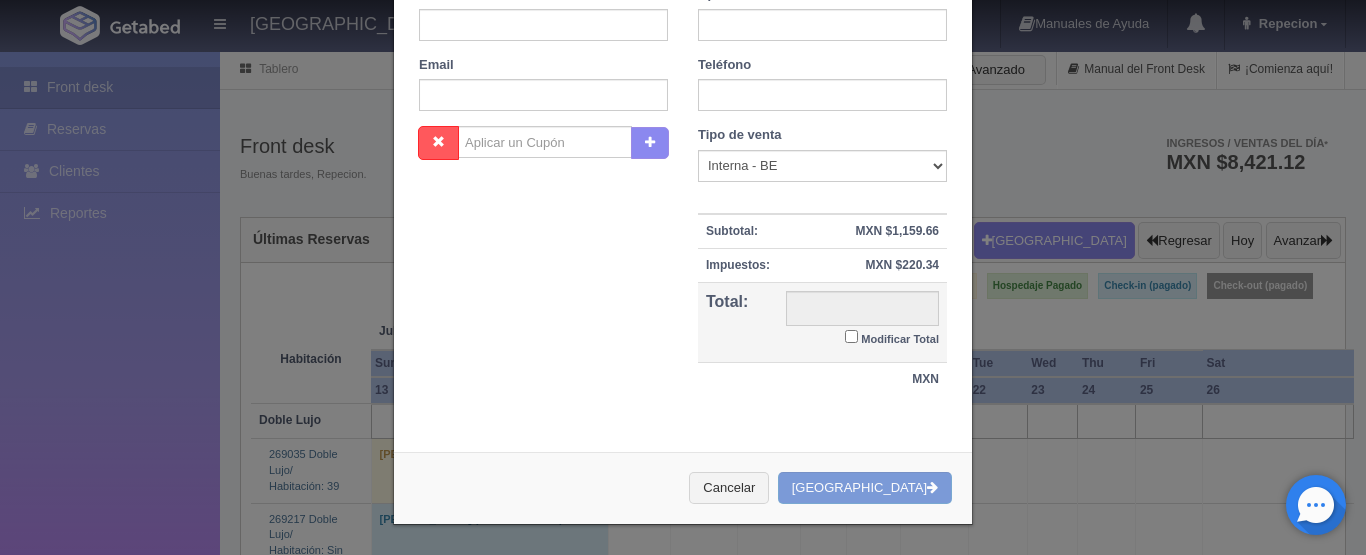 checkbox on "false" 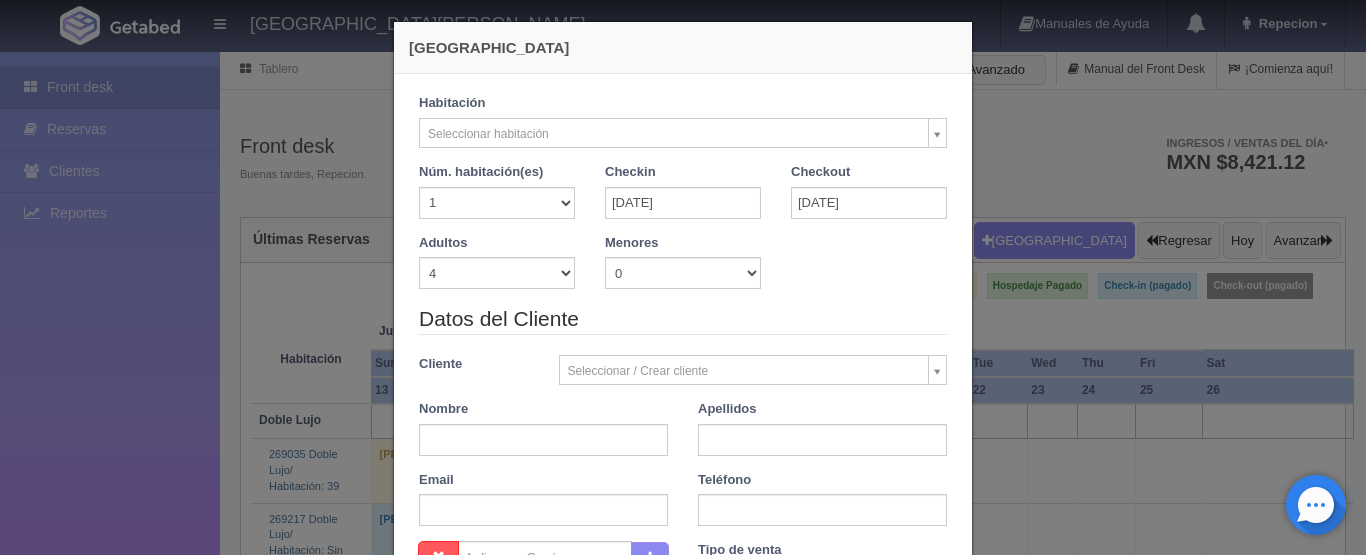 scroll, scrollTop: 0, scrollLeft: 0, axis: both 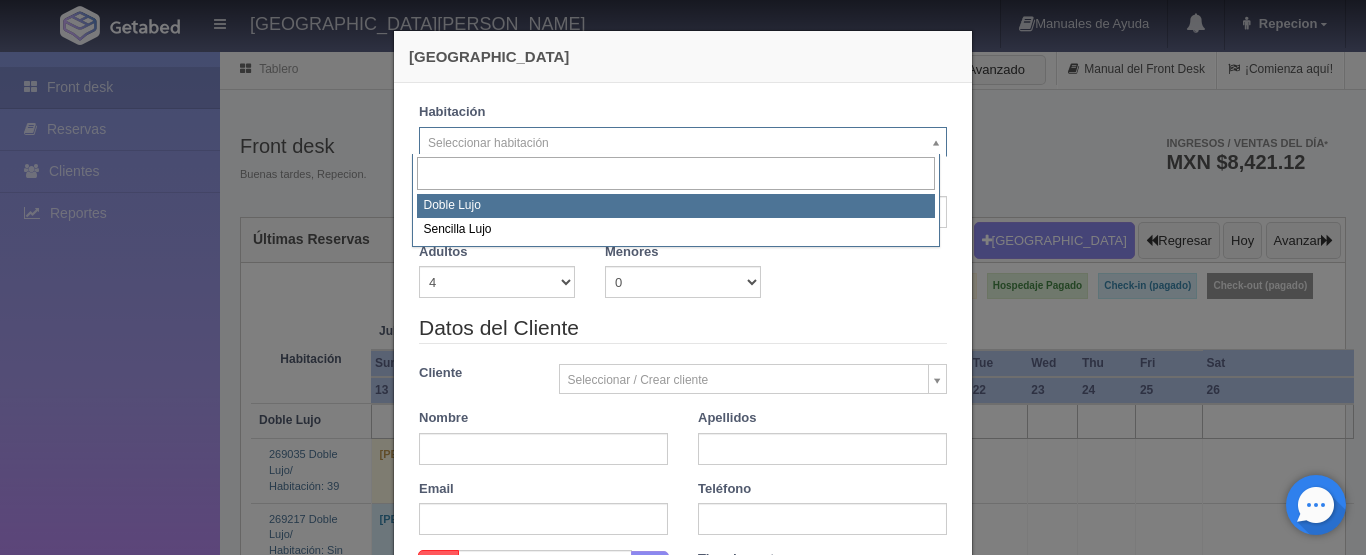 click on "HOTEL SAN FRANCISCO PLAZA
Manuales de Ayuda
Actualizaciones recientes
Repecion
Mi Perfil
Salir / Log Out
Procesando...
Front desk
Reservas
Clientes
Reportes
Reporte del día
Concentrado de ventas
Analíticas y revenue
Tablero" at bounding box center (683, 2273) 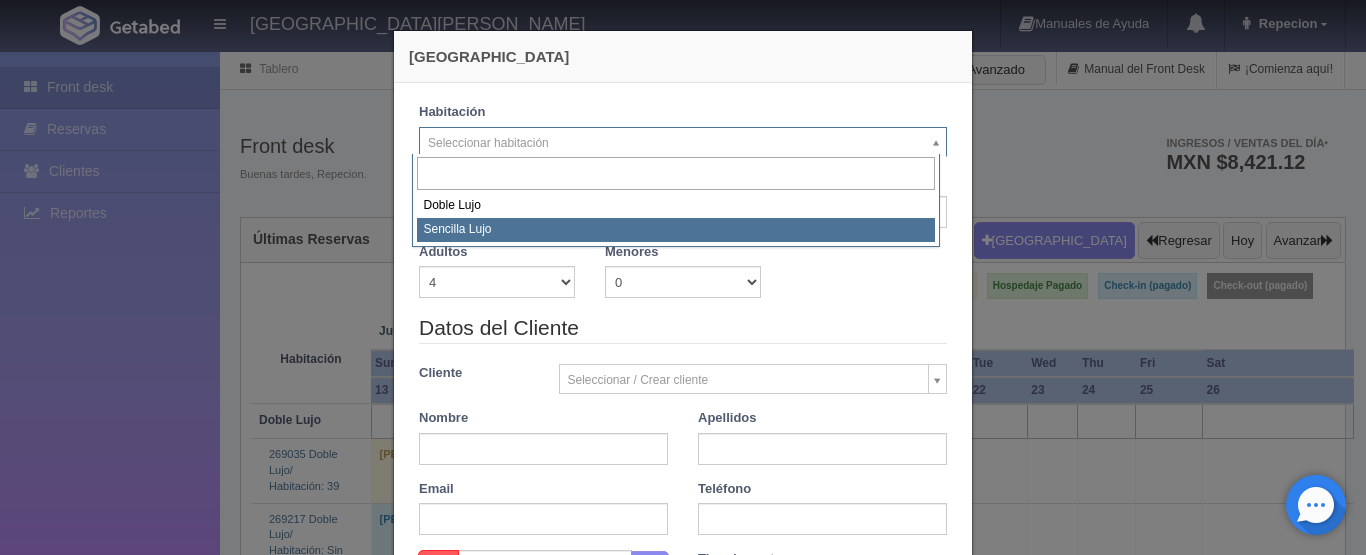 select on "576" 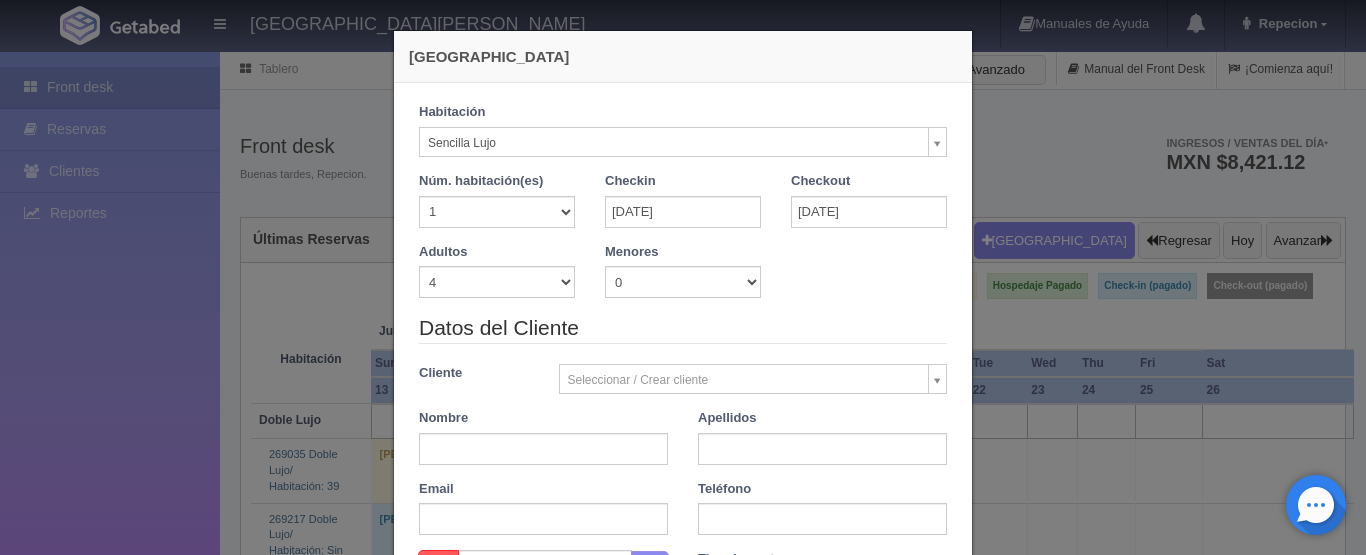 checkbox on "false" 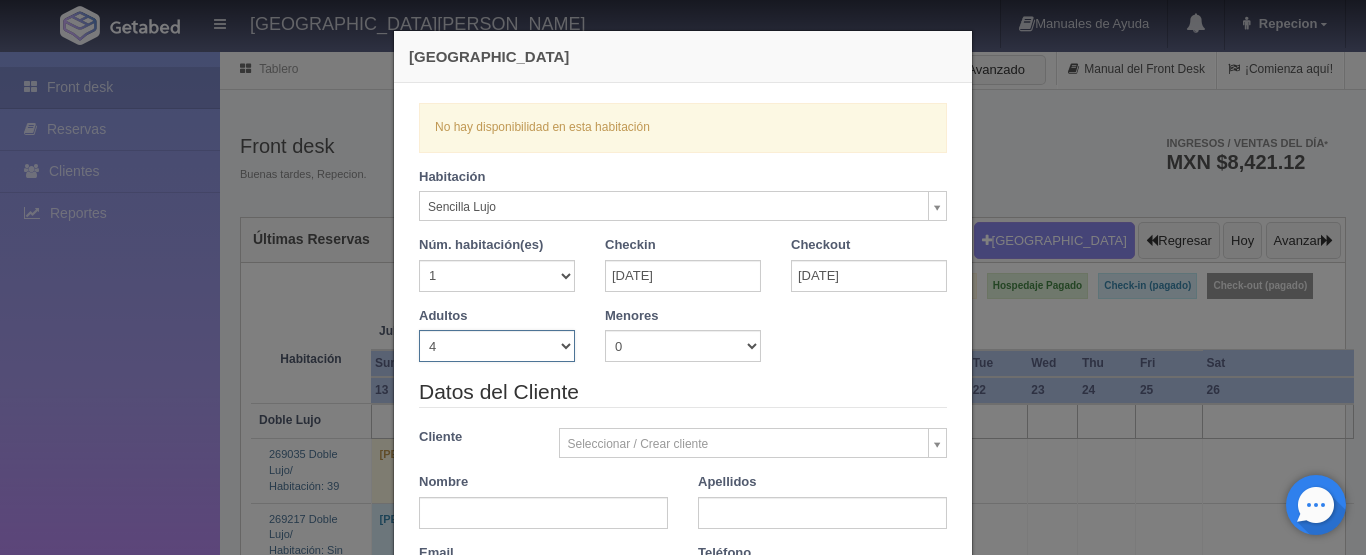 click on "1
2
3
4
5
6
7
8
9
10" at bounding box center (497, 346) 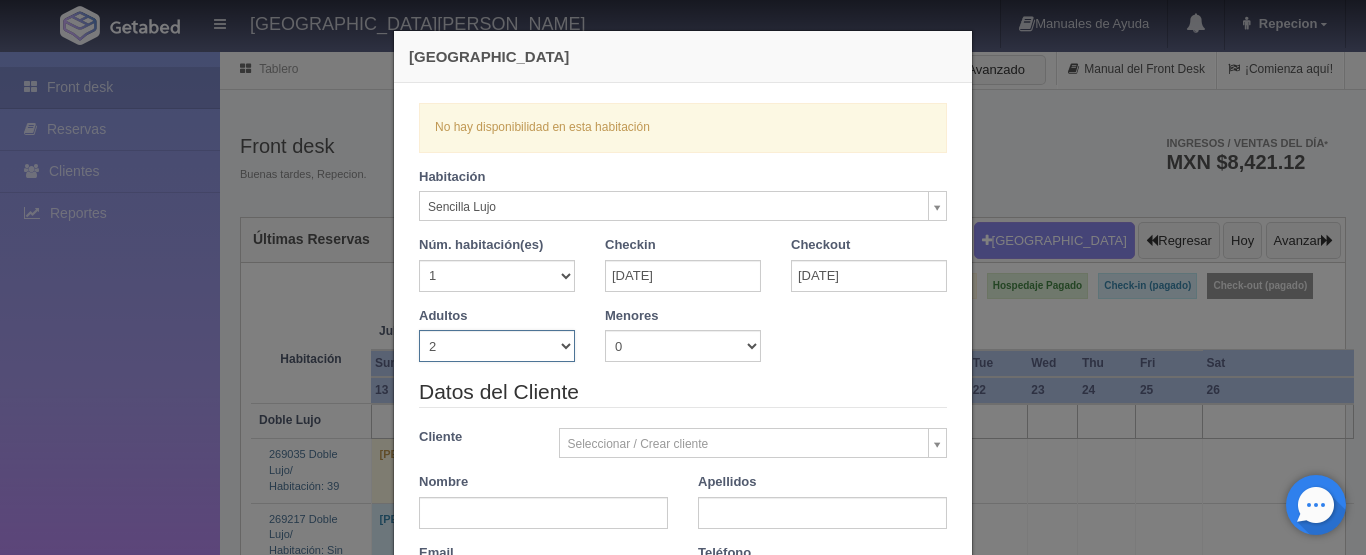 click on "1
2
3
4
5
6
7
8
9
10" at bounding box center [497, 346] 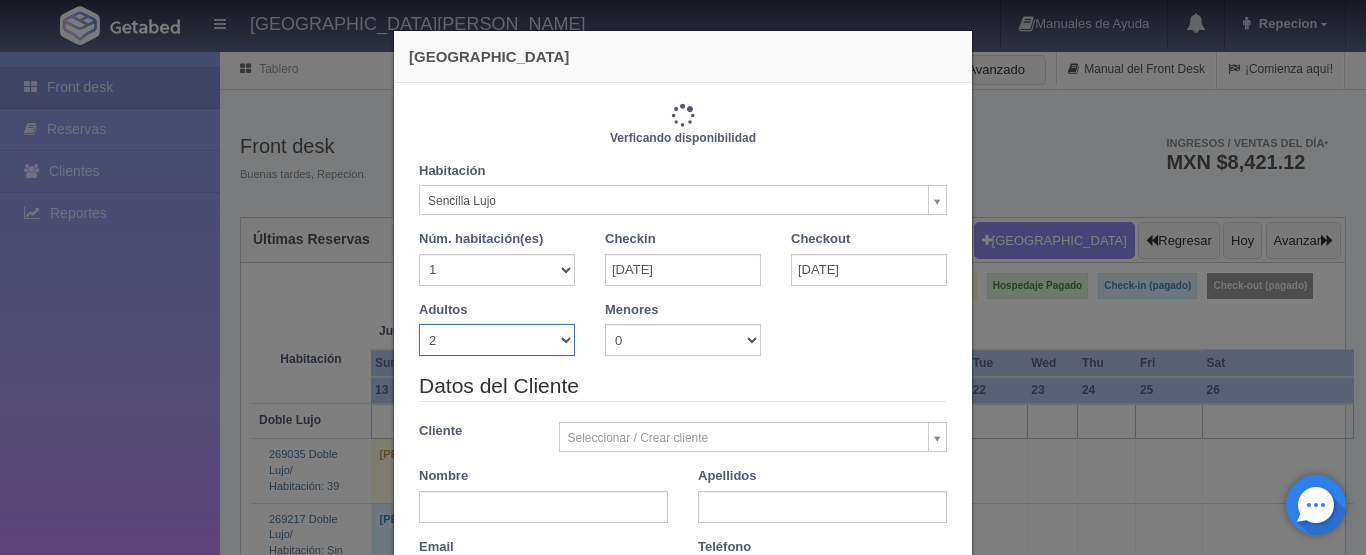 type on "1150.00" 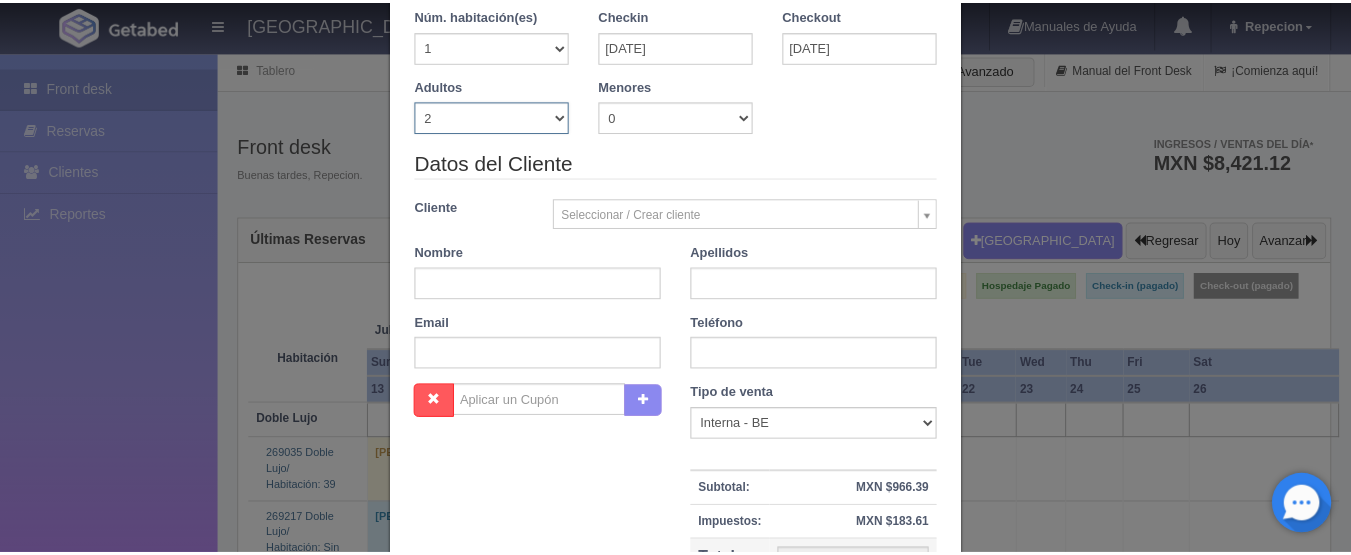 scroll, scrollTop: 491, scrollLeft: 0, axis: vertical 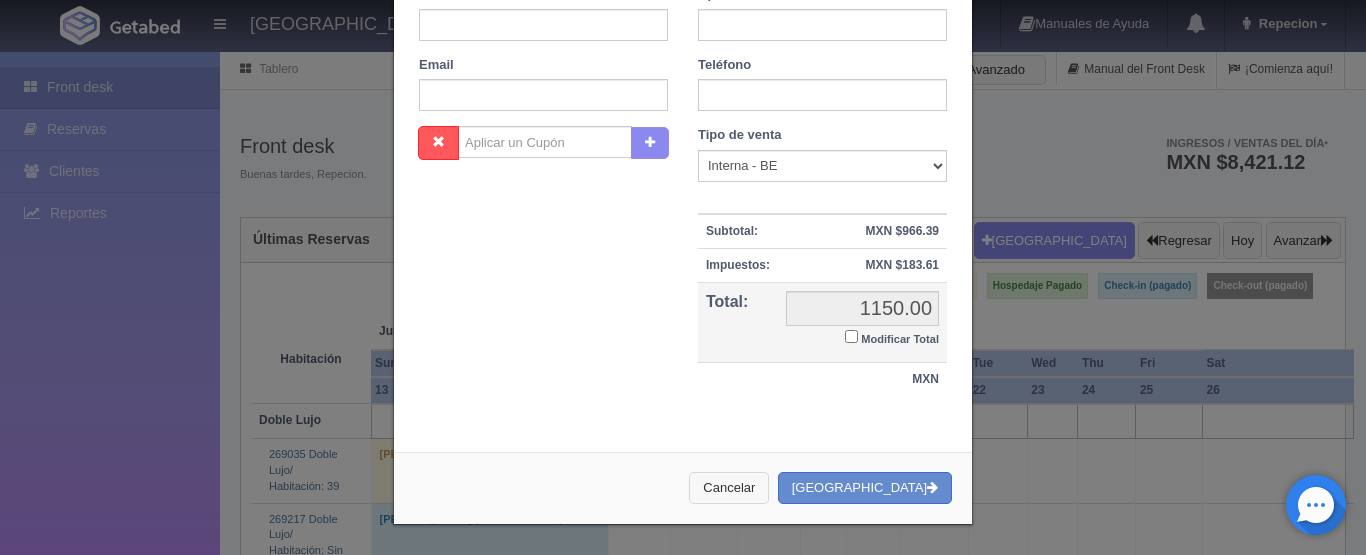 click on "Cancelar" at bounding box center (729, 488) 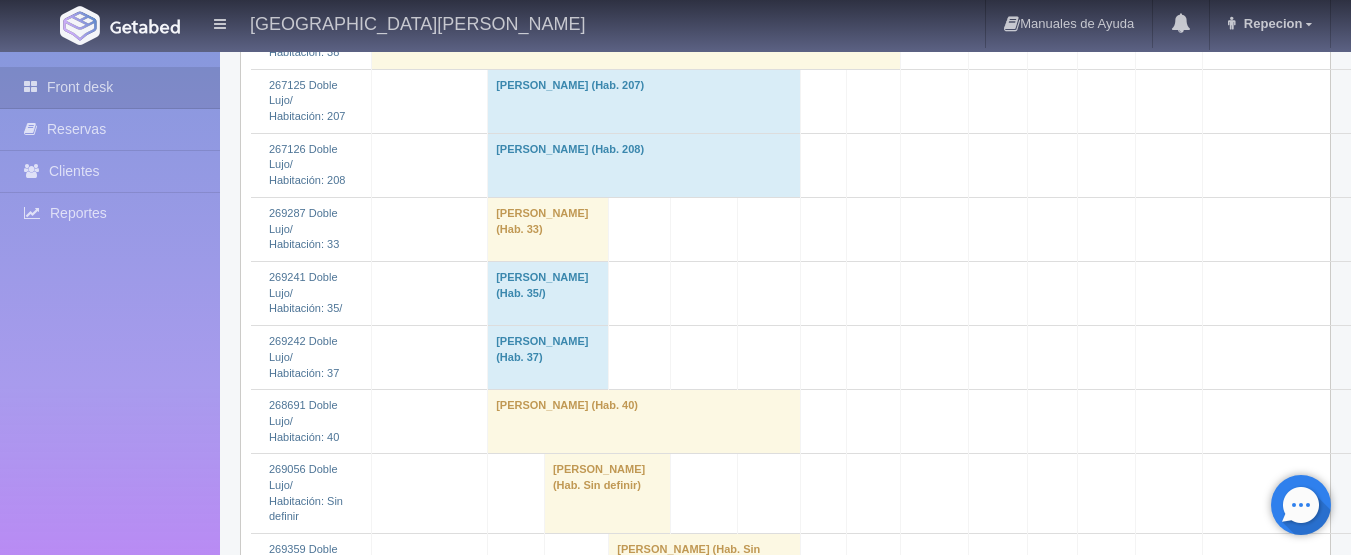 scroll, scrollTop: 700, scrollLeft: 0, axis: vertical 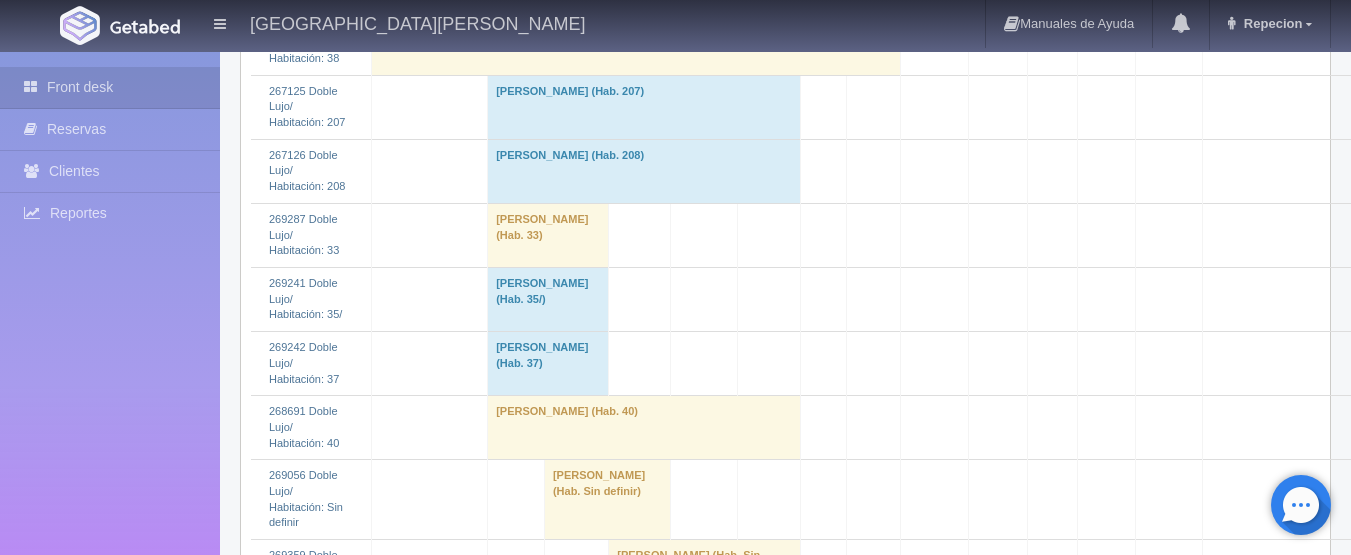 click on "ALEJANDRINA LEDEZMA 												(Hab. Sin definir)" at bounding box center (607, 500) 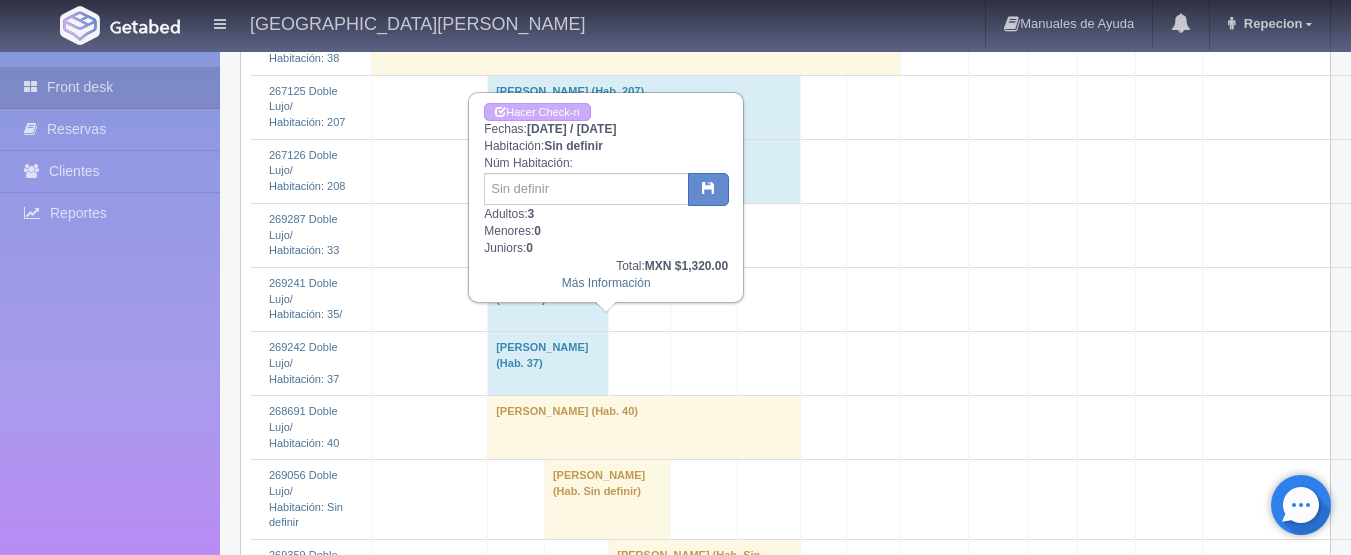 click on "[PERSON_NAME] 												(Hab. Sin definir)" at bounding box center (607, 500) 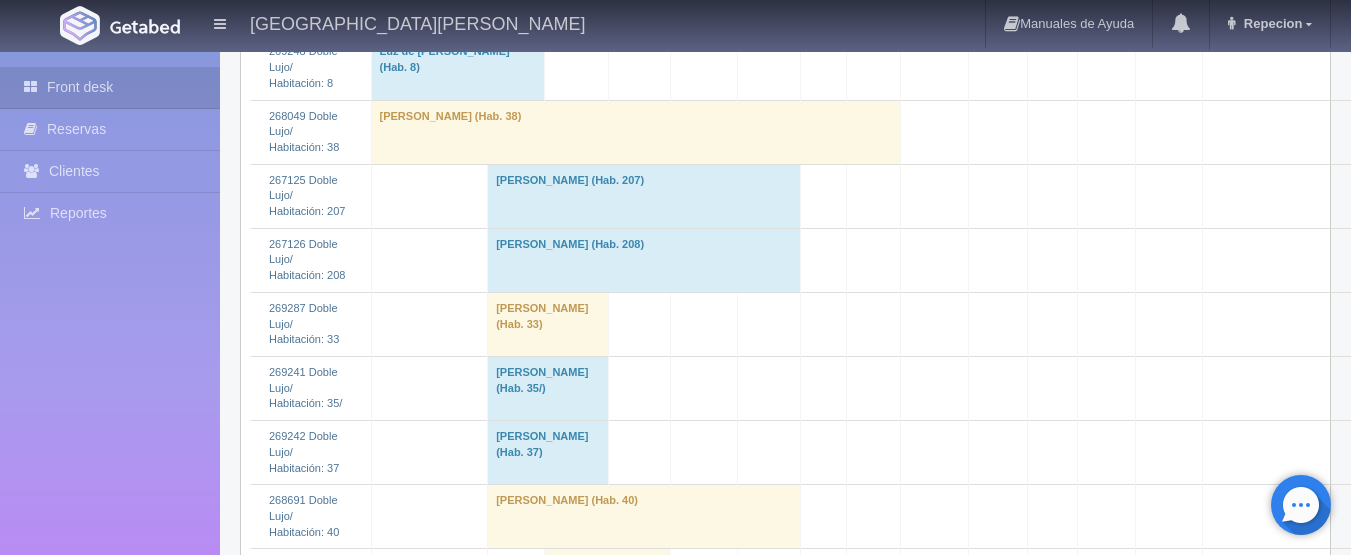 scroll, scrollTop: 700, scrollLeft: 0, axis: vertical 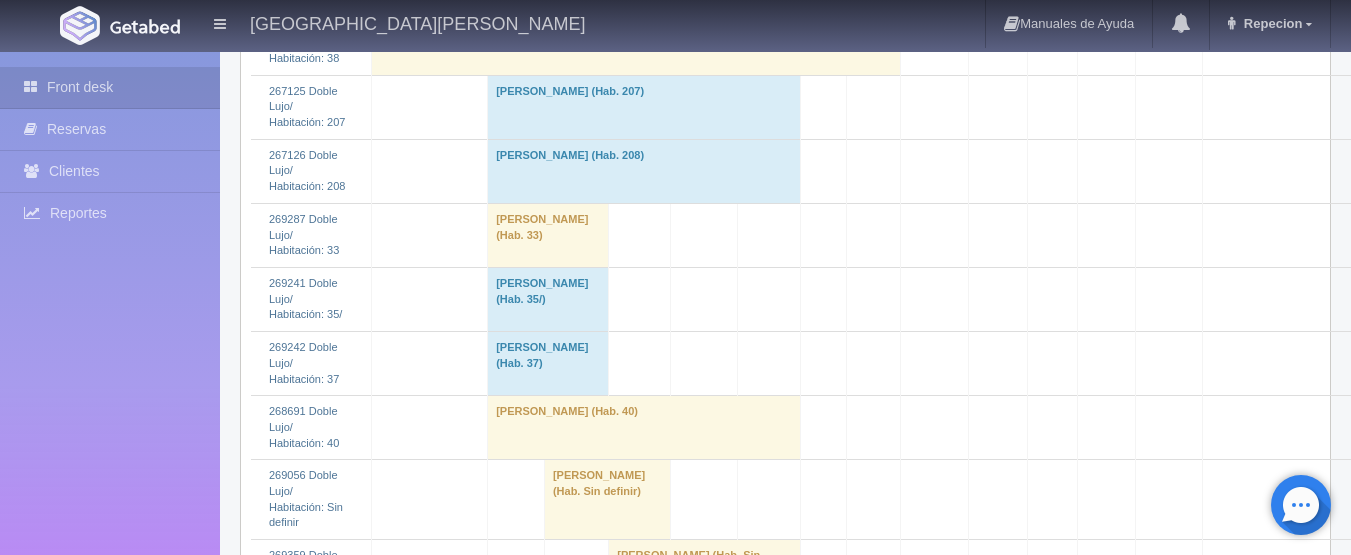 click on "[PERSON_NAME] 												(Hab. Sin definir)" at bounding box center (607, 500) 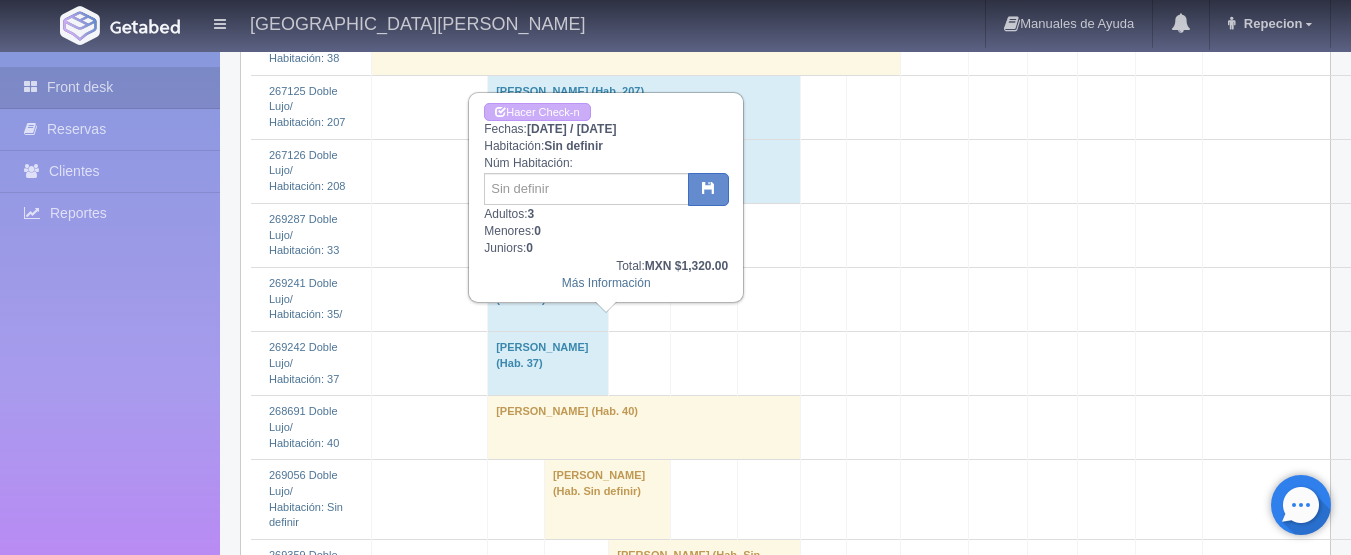 click on "[PERSON_NAME] 												(Hab. Sin definir)" at bounding box center [607, 500] 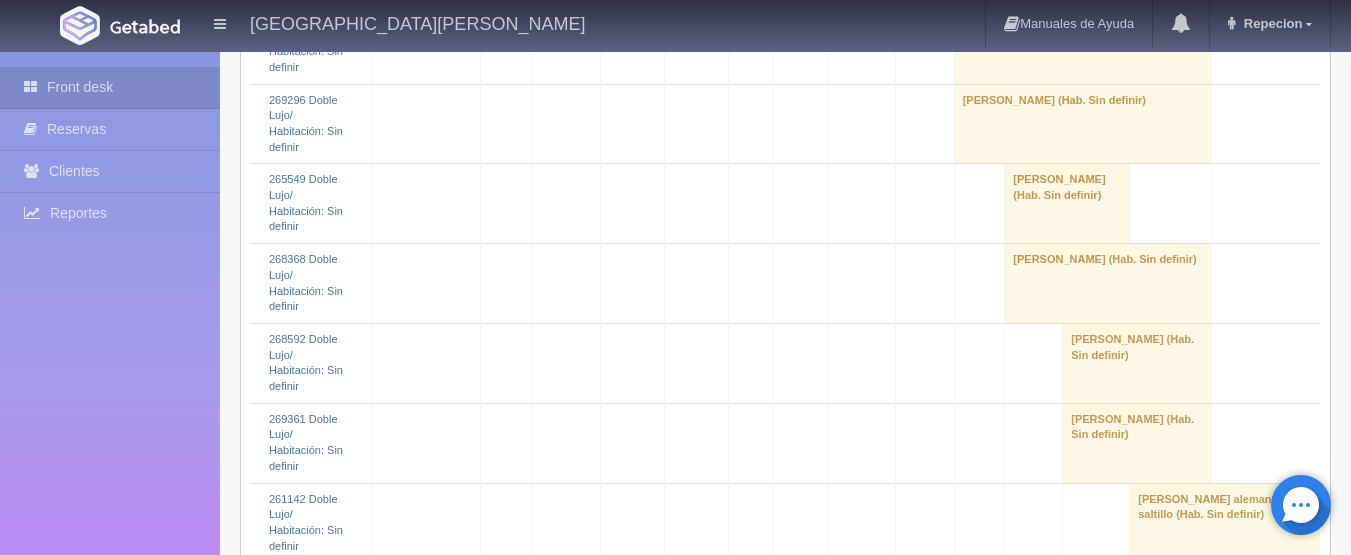 scroll, scrollTop: 3000, scrollLeft: 0, axis: vertical 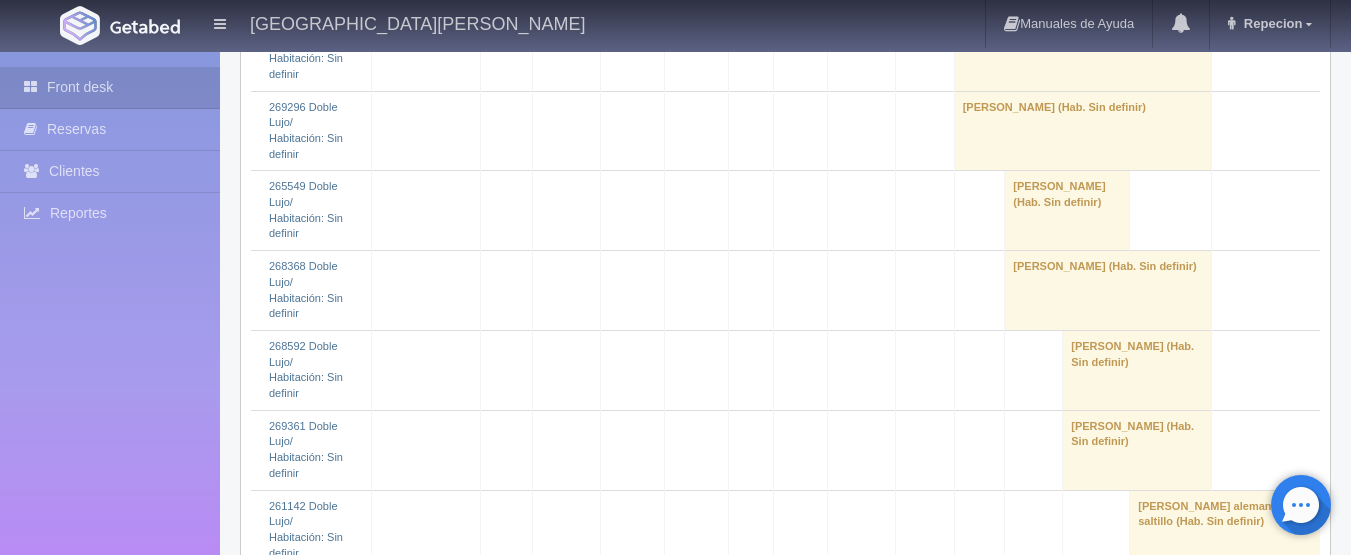 click on "[PERSON_NAME] 												(Hab. Sin definir)" at bounding box center [599, 1332] 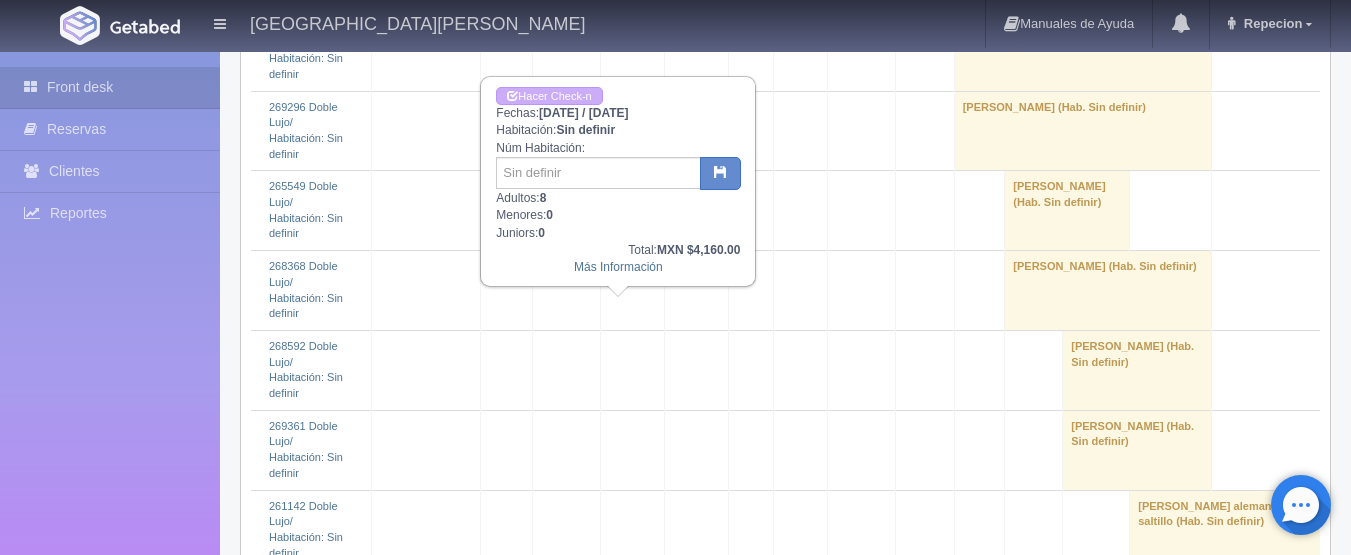 click on "[PERSON_NAME] 												(Hab. Sin definir)" at bounding box center [599, 1332] 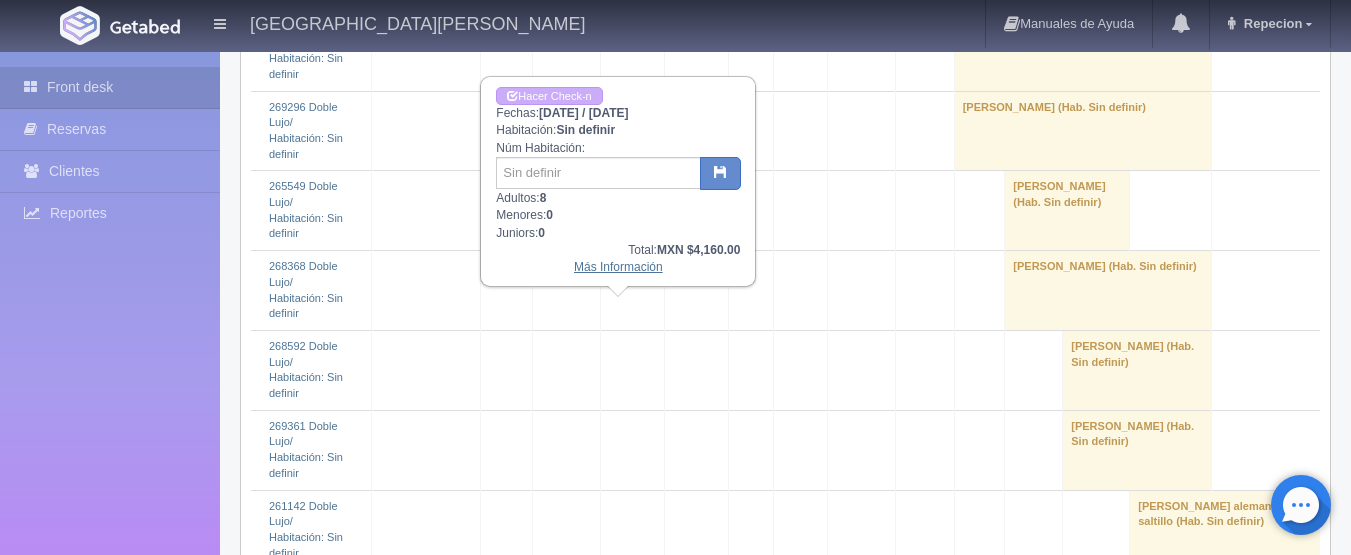 click on "Más Información" at bounding box center [618, 267] 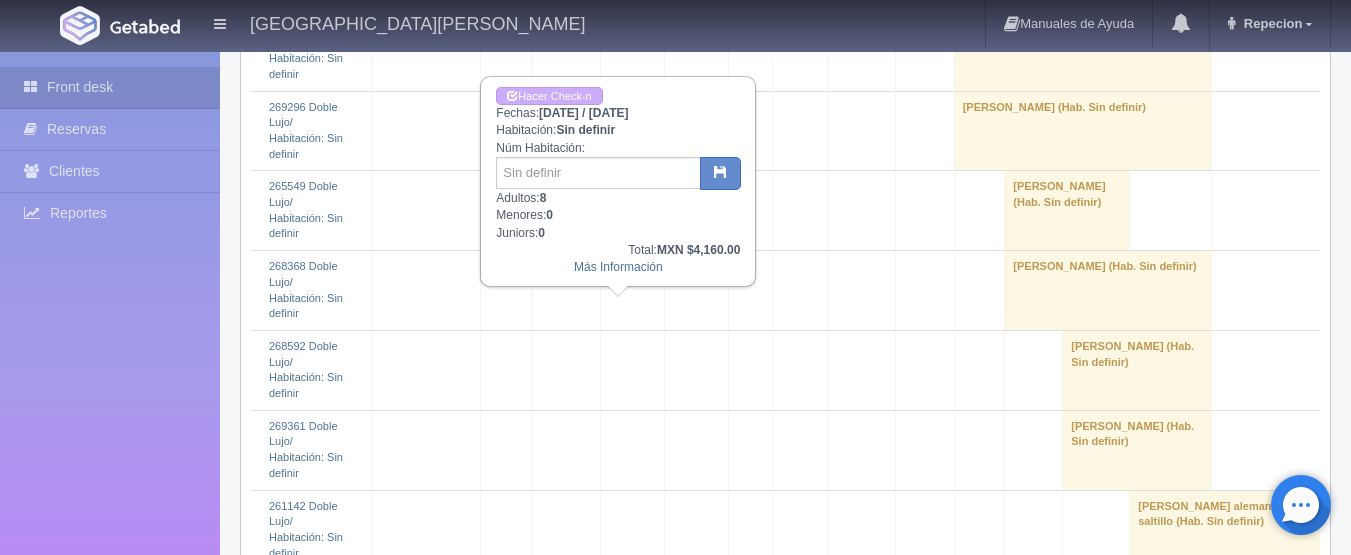 click on "[PERSON_NAME] 												(Hab. Sin definir)" at bounding box center [599, 1332] 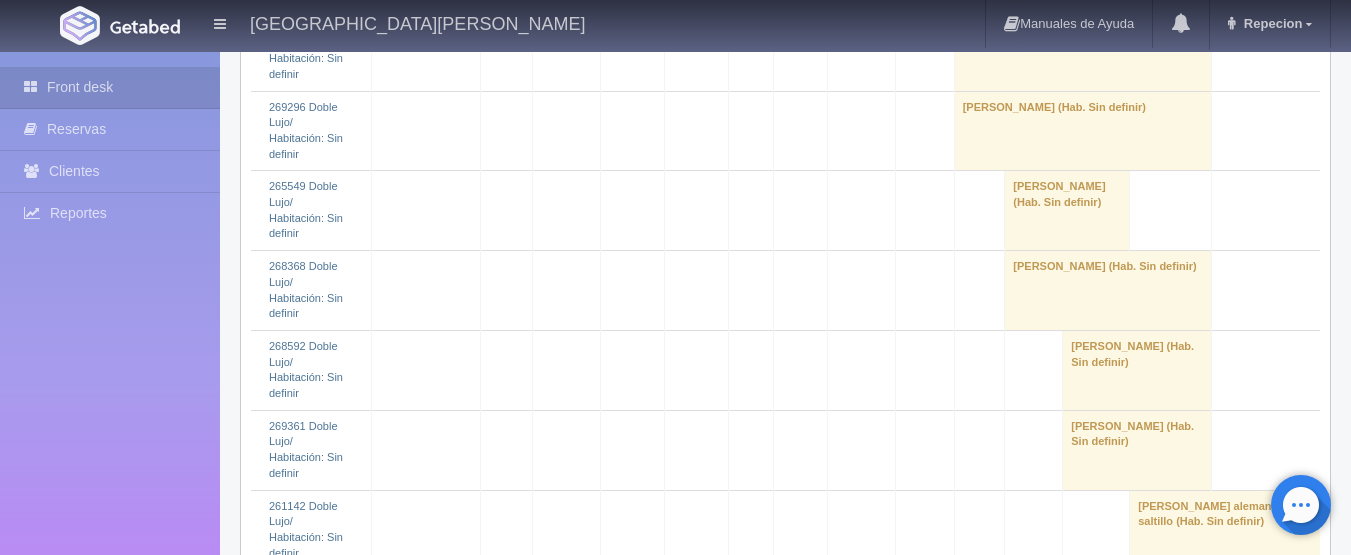 click on "clemencia cardenas herrera 												(Hab. Sin definir)" at bounding box center [599, 1332] 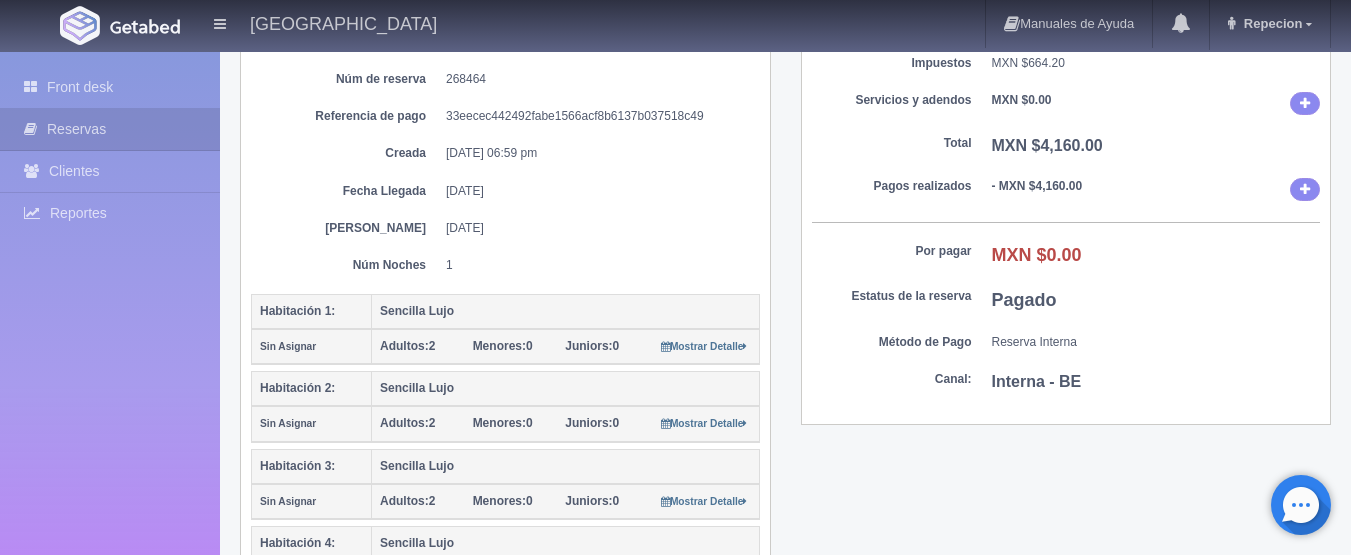 scroll, scrollTop: 200, scrollLeft: 0, axis: vertical 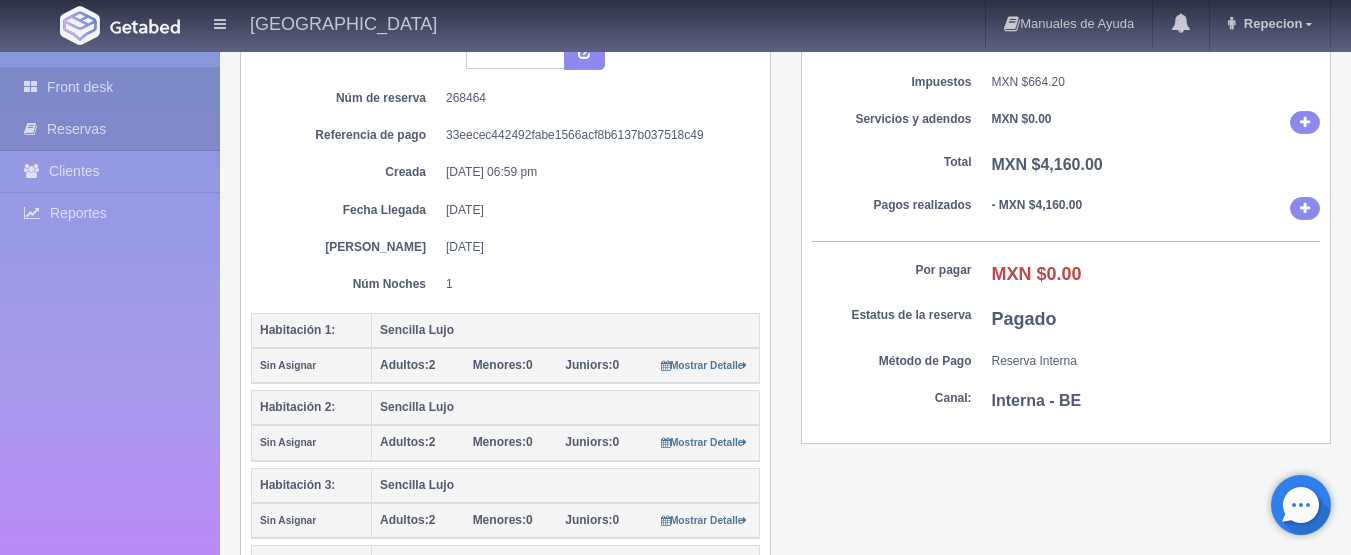 click on "Front desk" at bounding box center [110, 87] 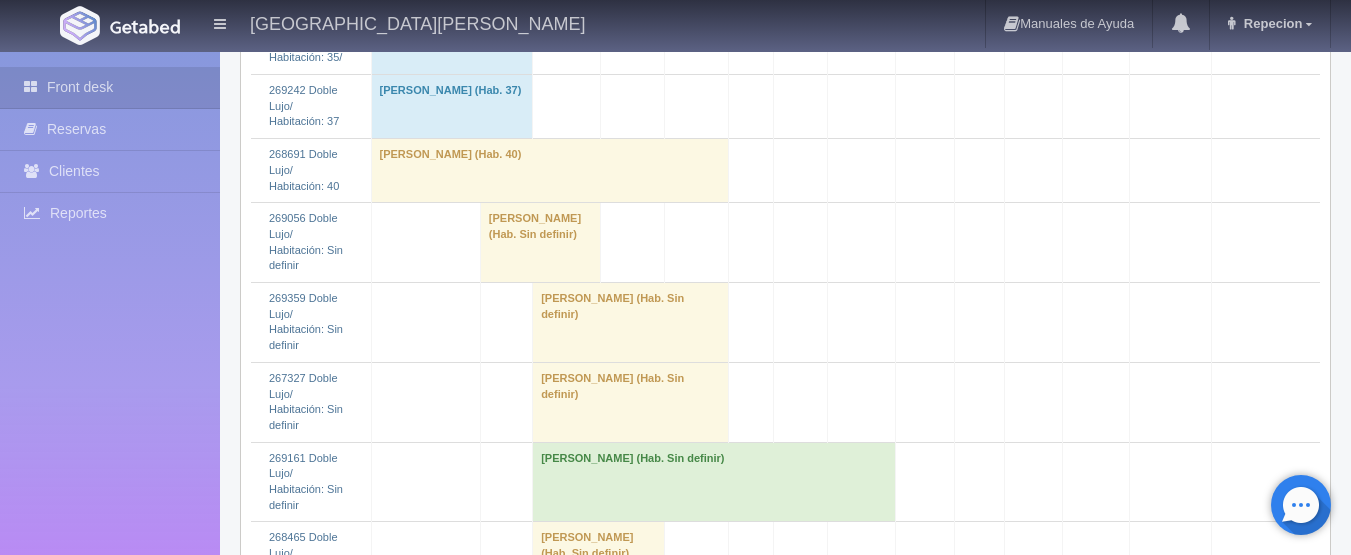 scroll, scrollTop: 900, scrollLeft: 0, axis: vertical 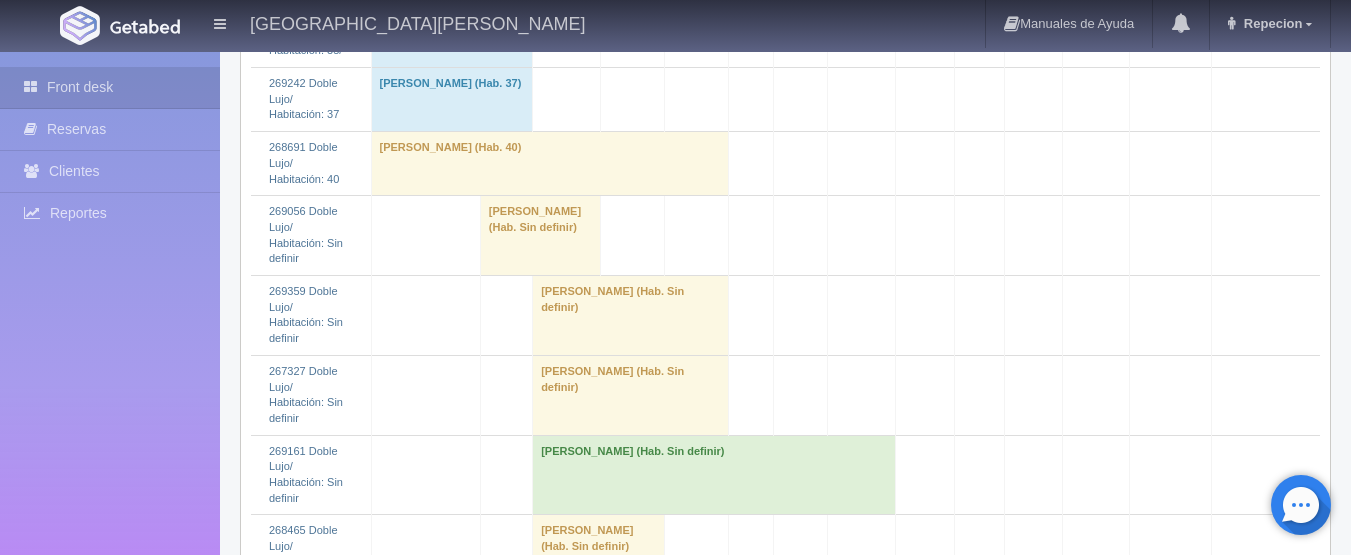 click on "[PERSON_NAME] 												(Hab. Sin definir)" at bounding box center (714, 475) 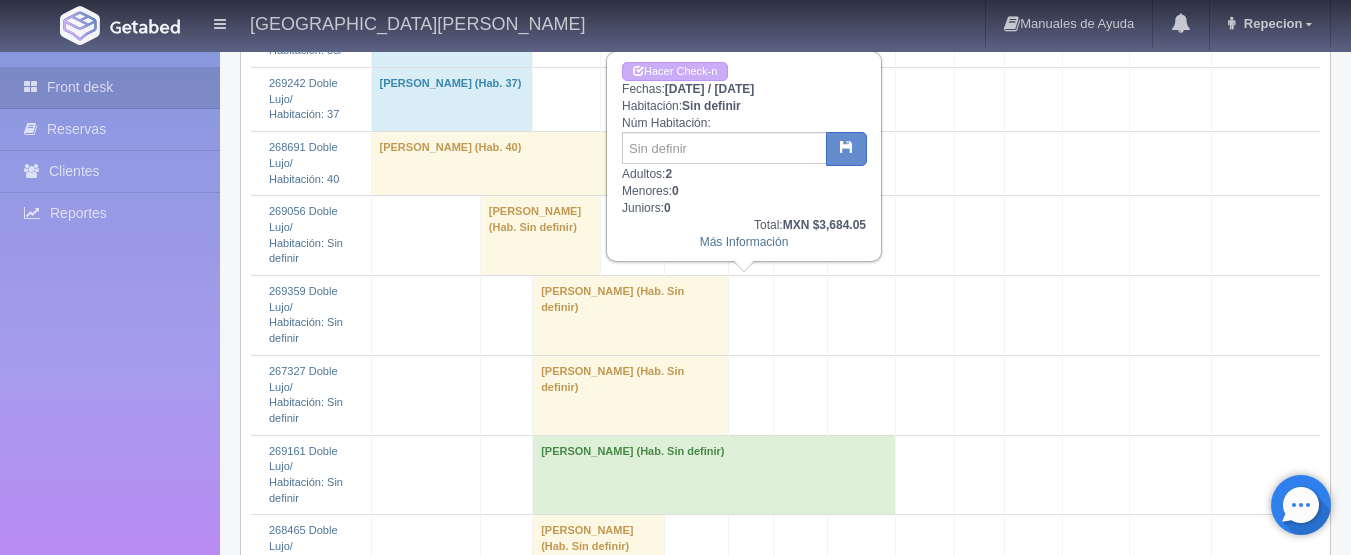 click on "[PERSON_NAME] 												(Hab. Sin definir)" at bounding box center (714, 475) 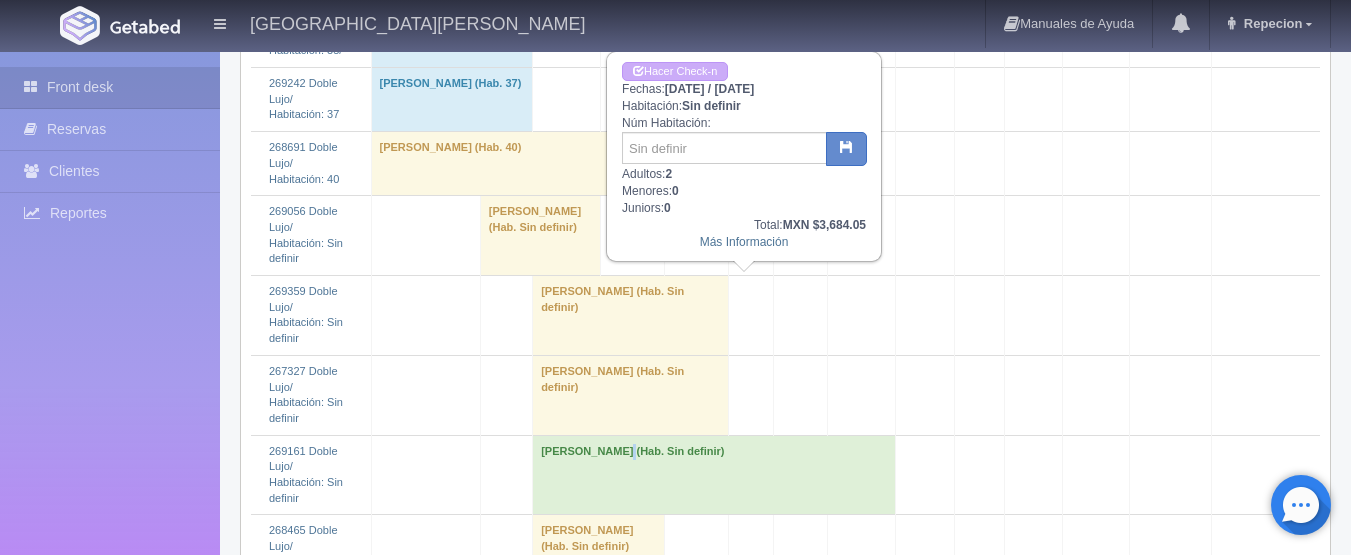 click on "[PERSON_NAME] 												(Hab. Sin definir)" at bounding box center [714, 475] 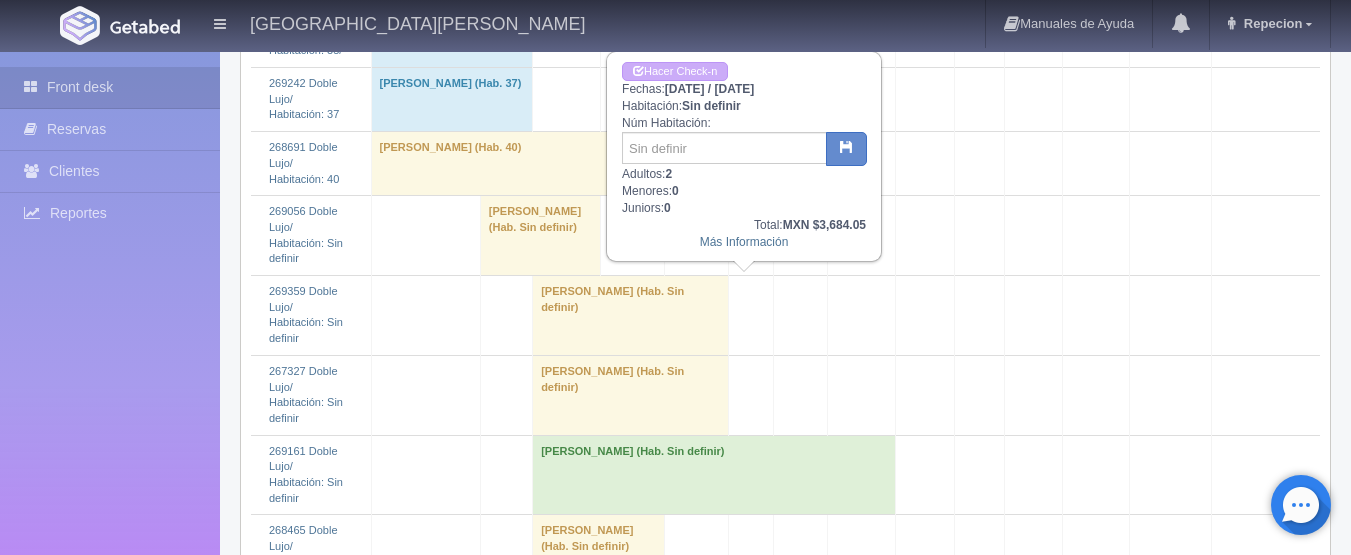 click on "Baltazar Miranda 												(Hab. Sin definir)" at bounding box center (714, 475) 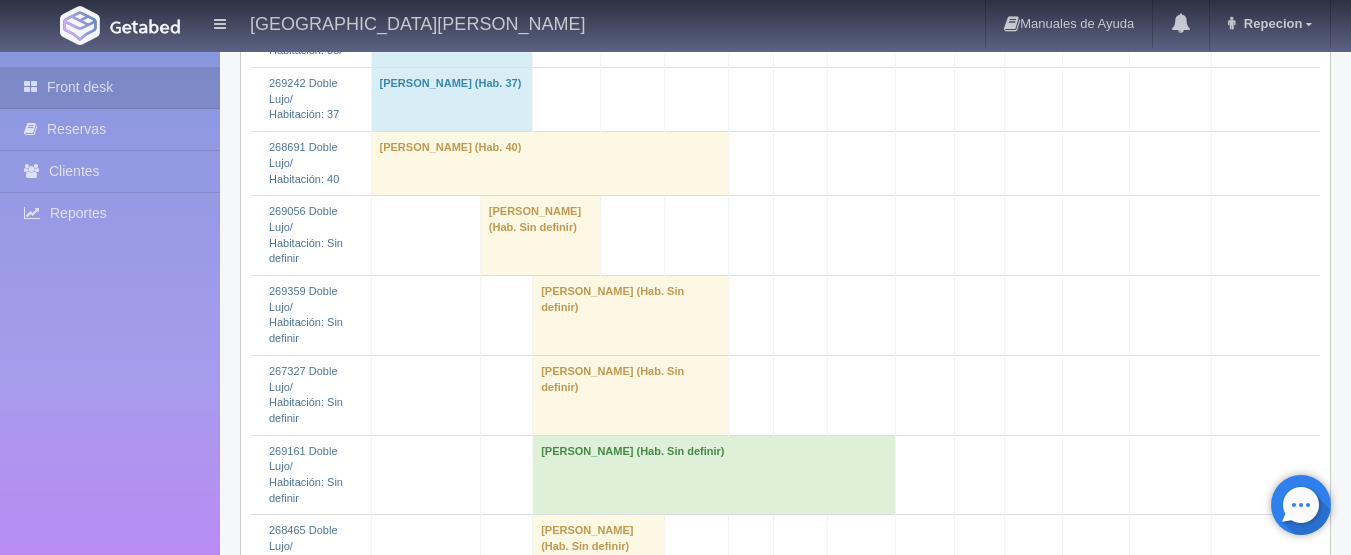 click on "edgar andrade 												(Hab. Sin definir)" at bounding box center (631, 395) 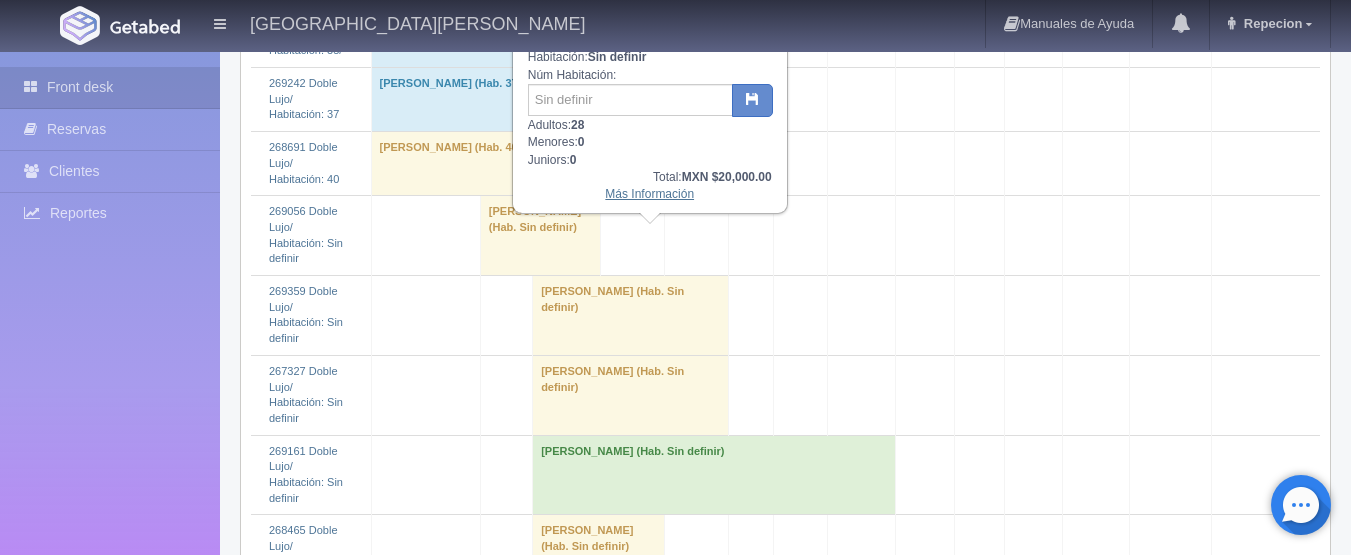 click on "Más Información" at bounding box center [649, 194] 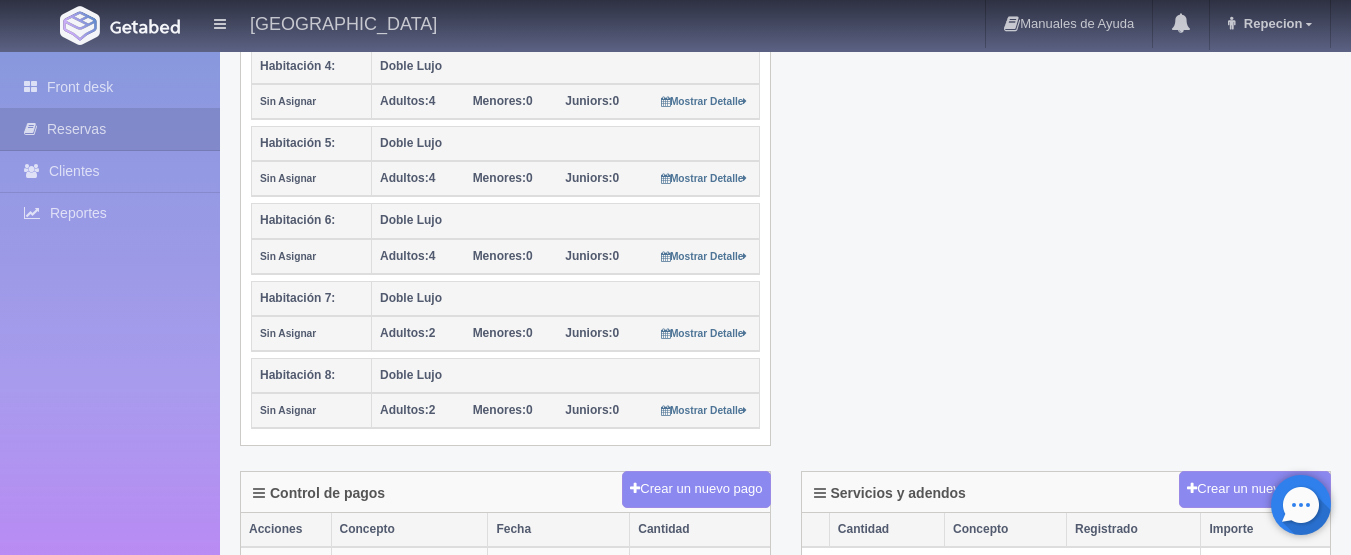 scroll, scrollTop: 800, scrollLeft: 0, axis: vertical 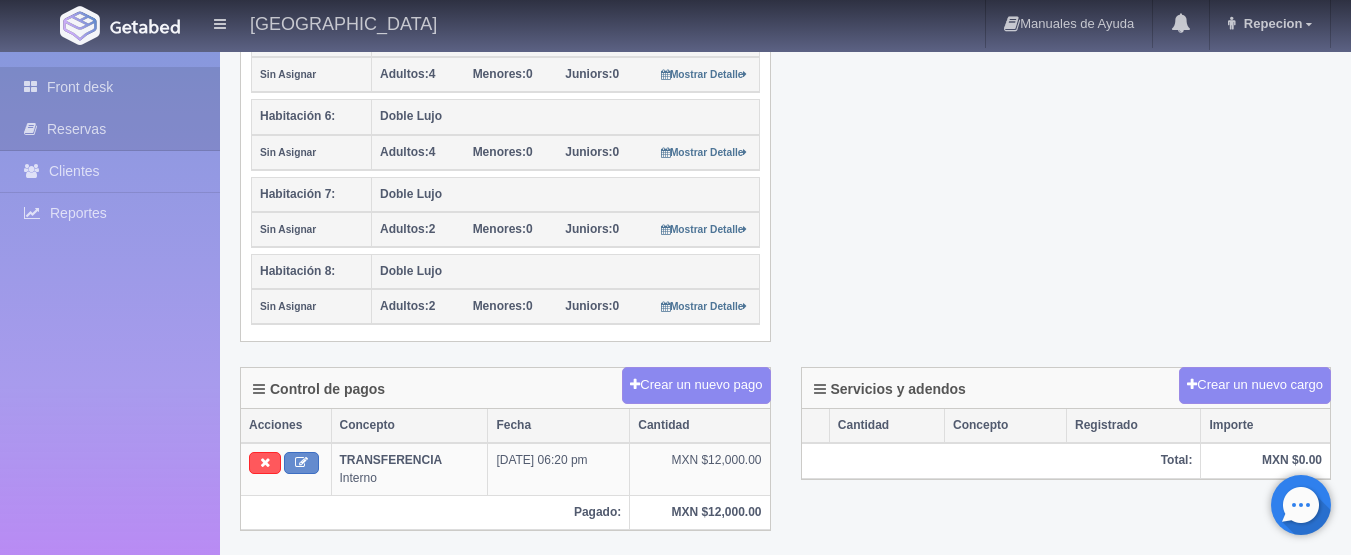 click on "Front desk" at bounding box center [110, 87] 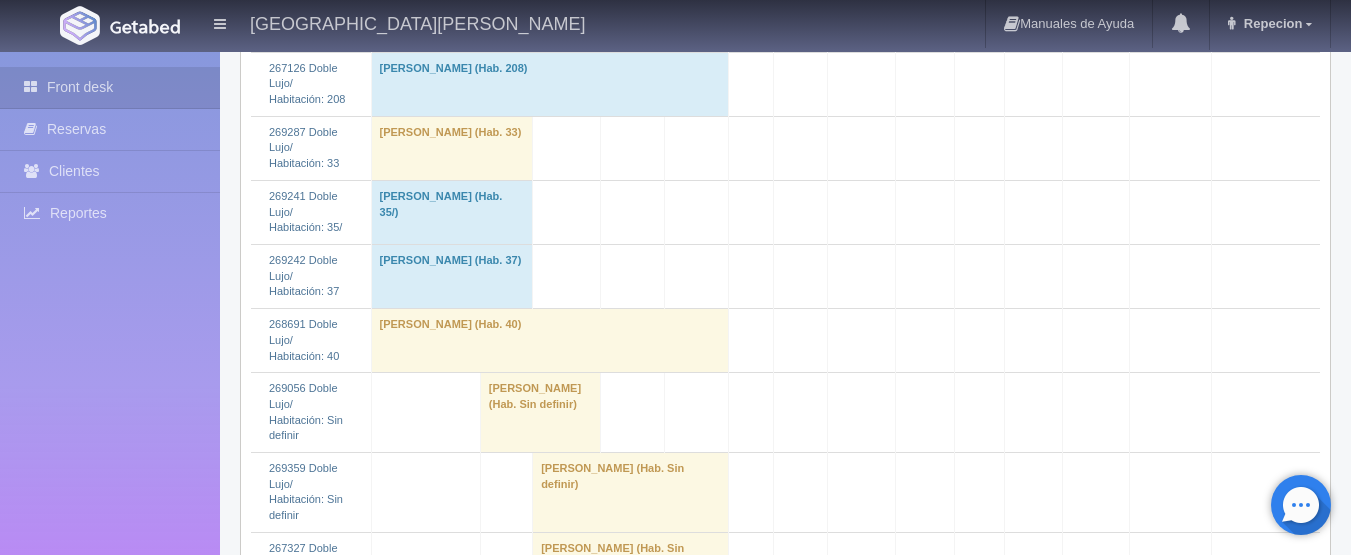 scroll, scrollTop: 800, scrollLeft: 0, axis: vertical 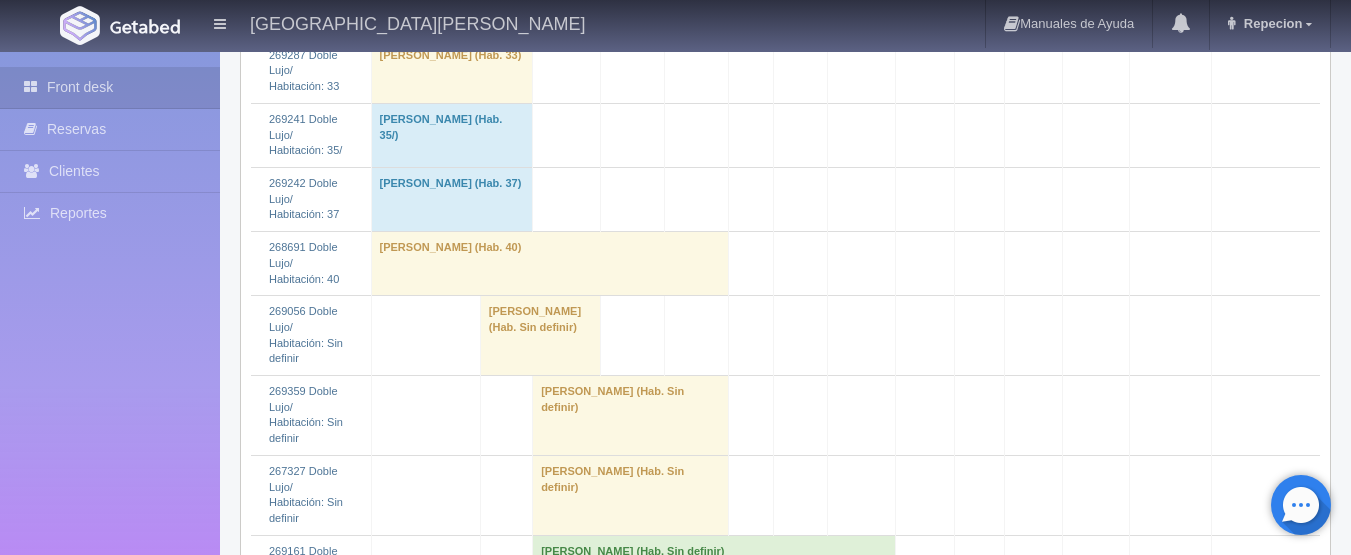 click on "clemencia cardenas herrera 												(Hab. Sin definir)" at bounding box center [599, 655] 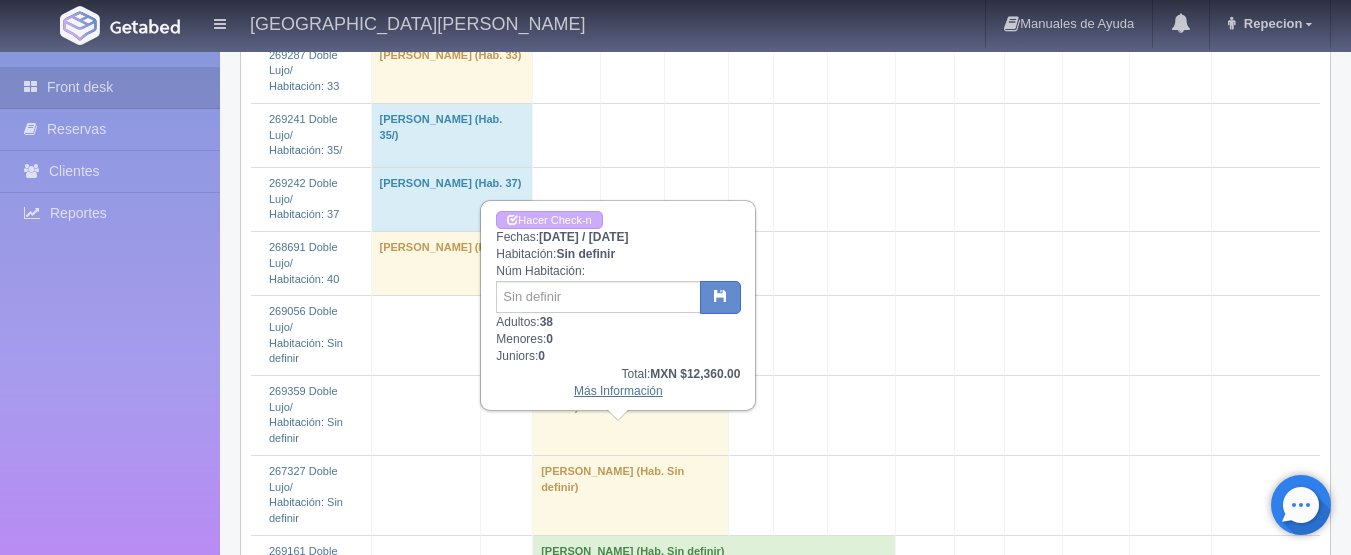 click on "Más Información" at bounding box center (618, 391) 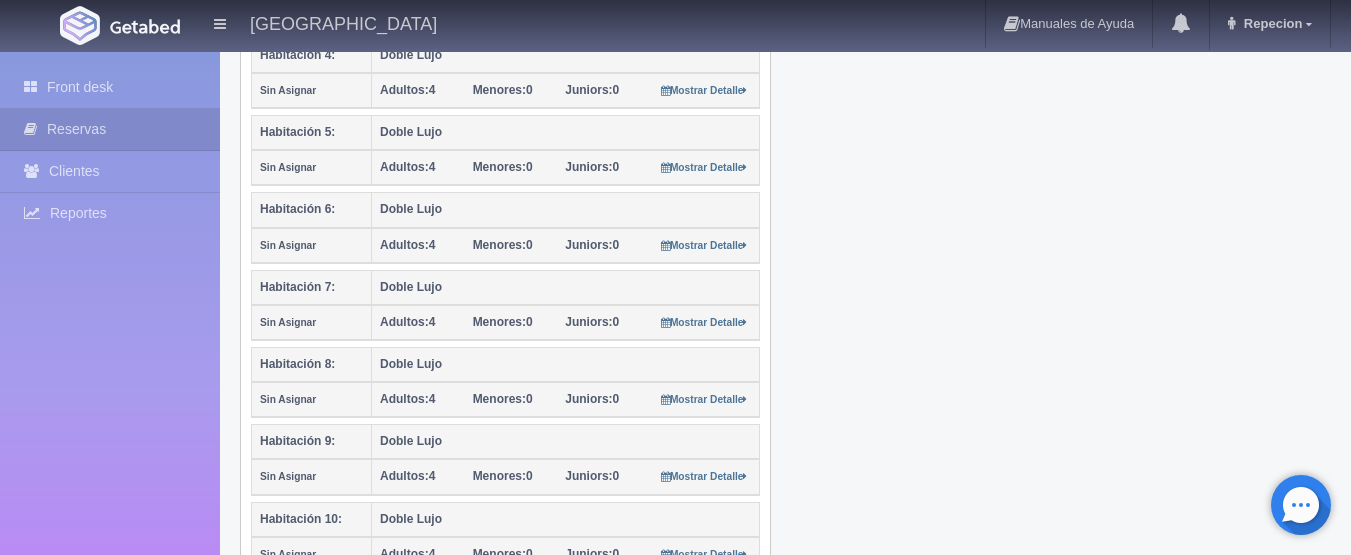 scroll, scrollTop: 900, scrollLeft: 0, axis: vertical 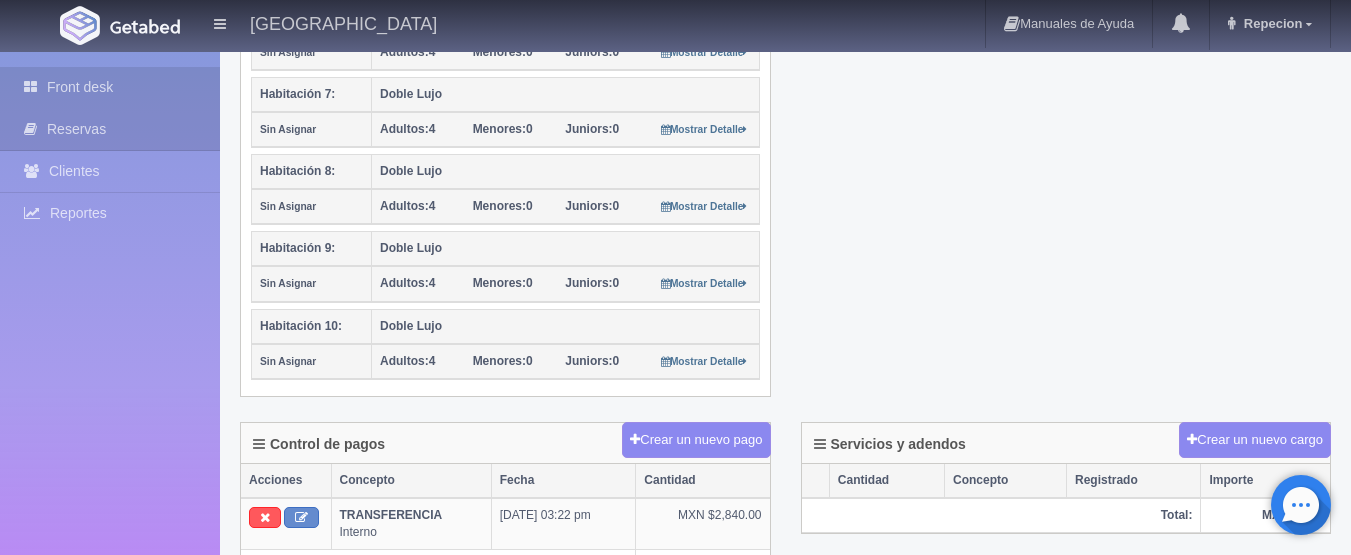 click on "Front desk" at bounding box center [110, 87] 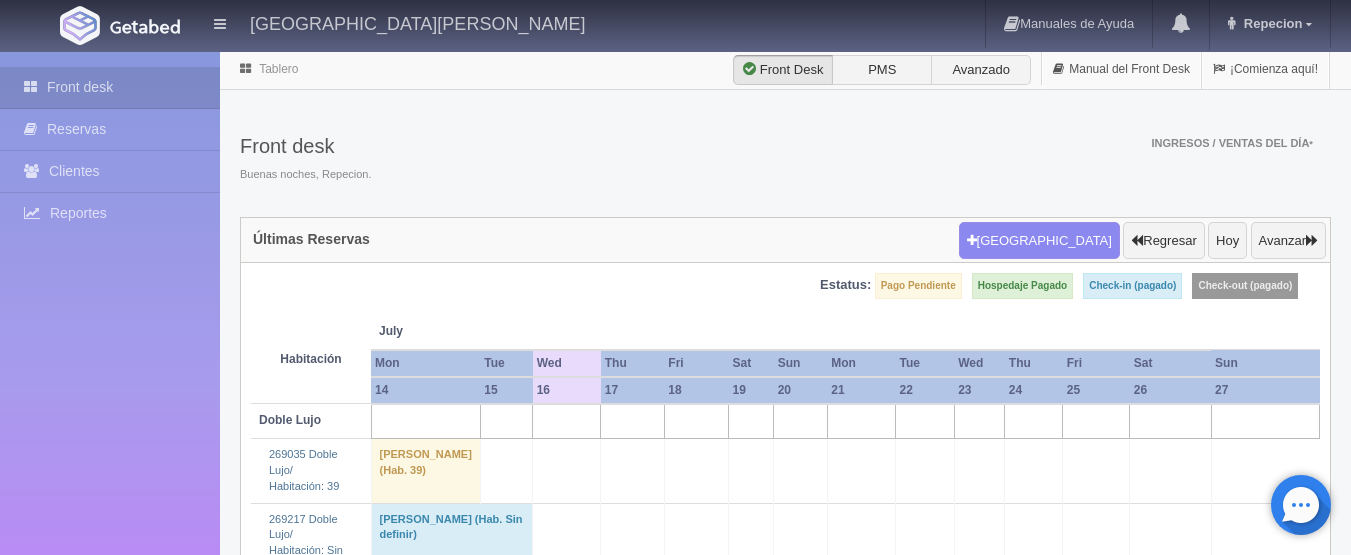 scroll, scrollTop: 0, scrollLeft: 0, axis: both 